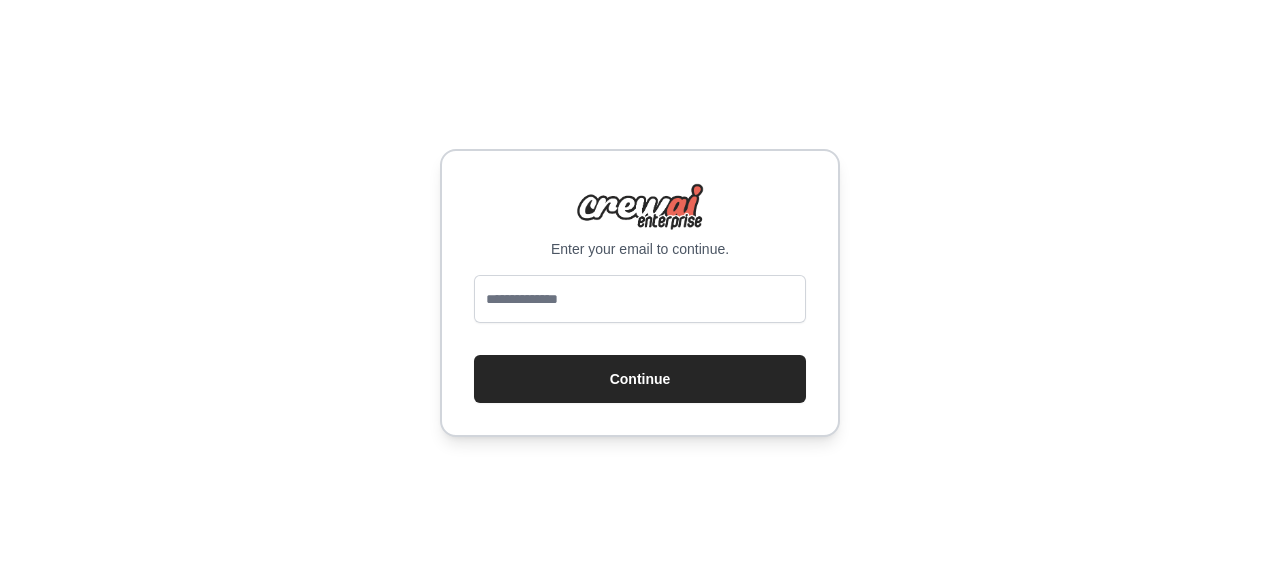 scroll, scrollTop: 0, scrollLeft: 0, axis: both 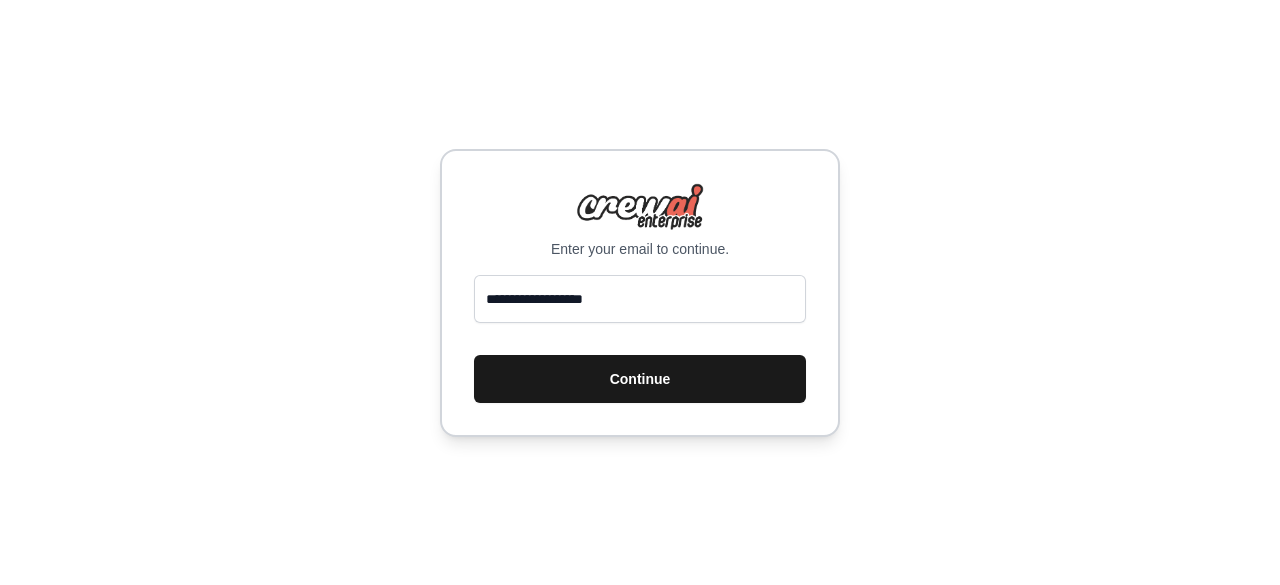 click on "Continue" at bounding box center [640, 379] 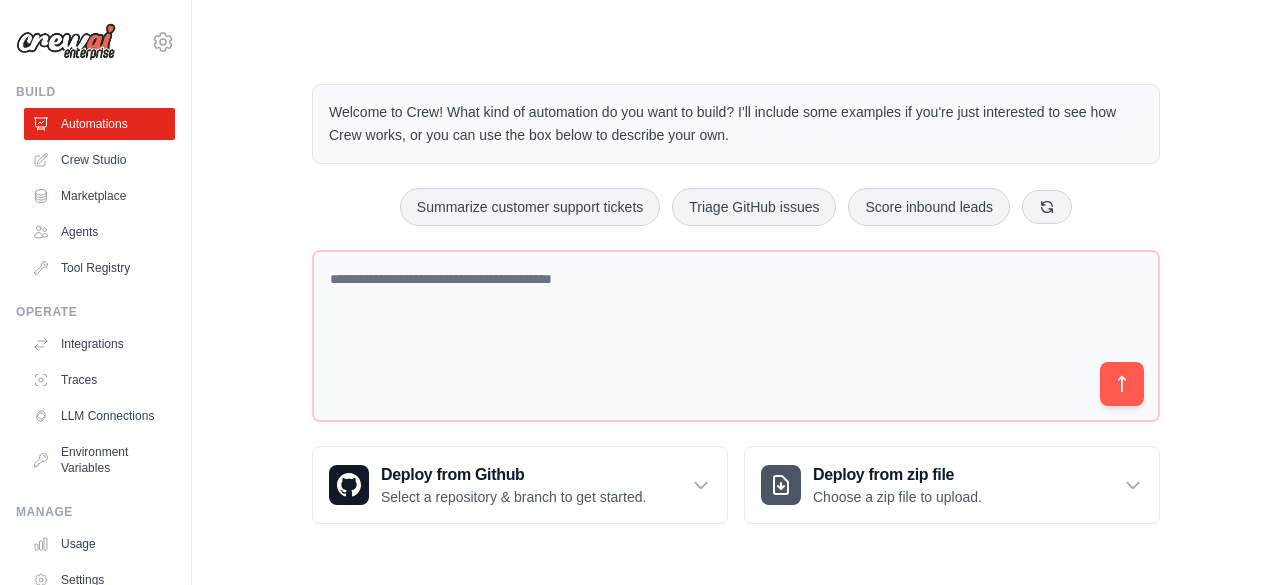 scroll, scrollTop: 0, scrollLeft: 0, axis: both 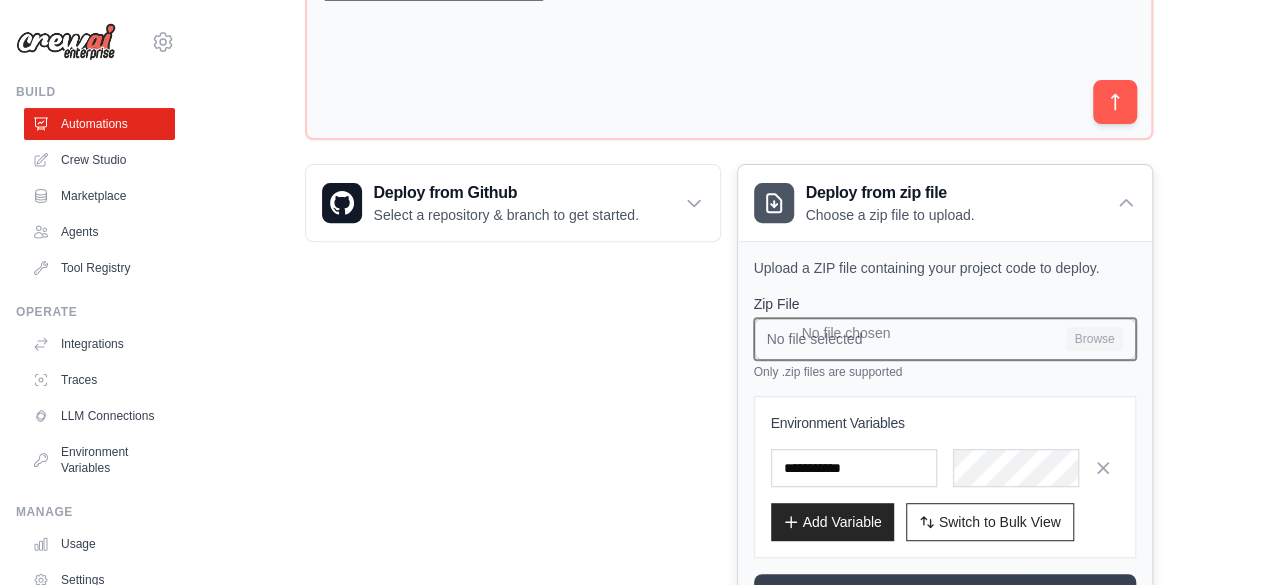 click on "No file selected
Browse" at bounding box center [945, 339] 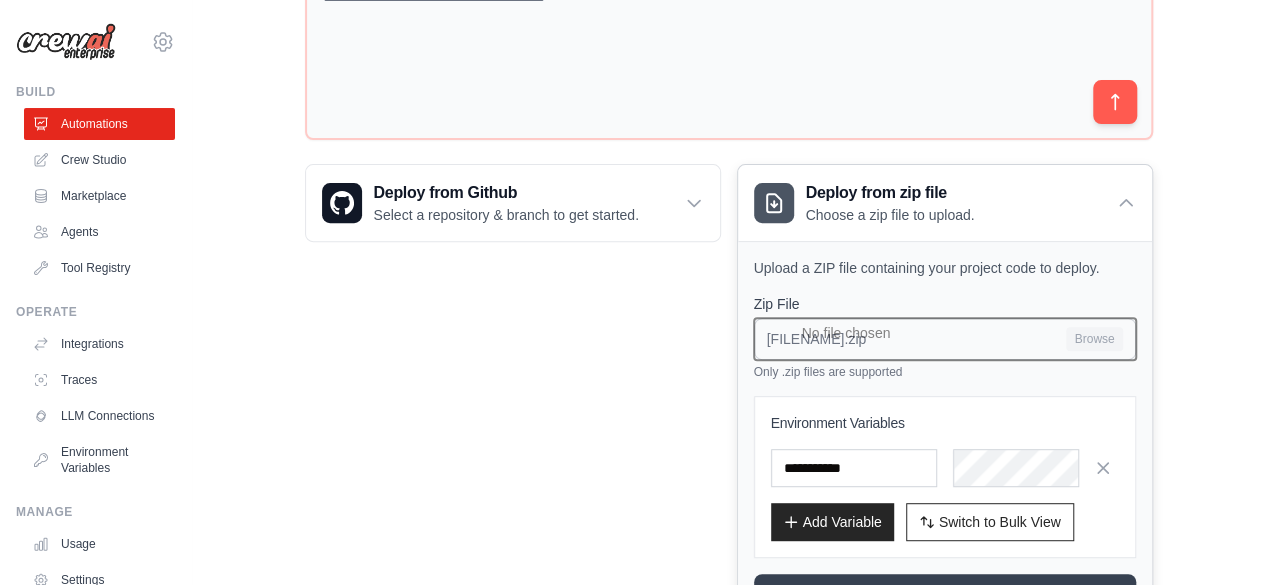 click on "[FILENAME].zip
Browse" at bounding box center [945, 339] 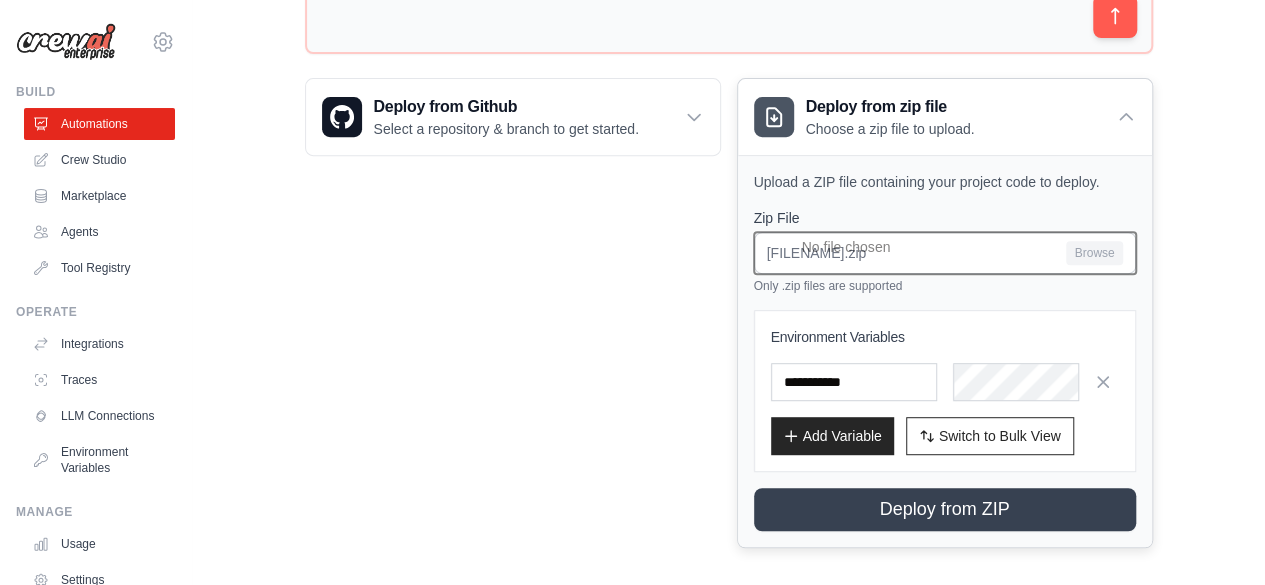 scroll, scrollTop: 377, scrollLeft: 0, axis: vertical 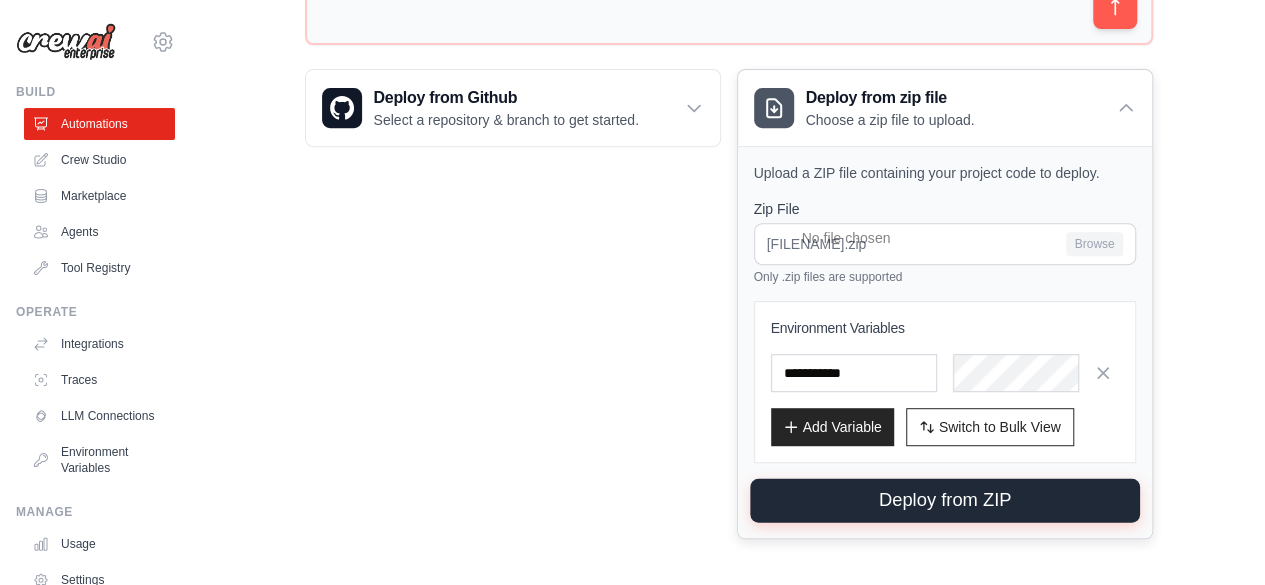 click on "Deploy from ZIP" at bounding box center (945, 501) 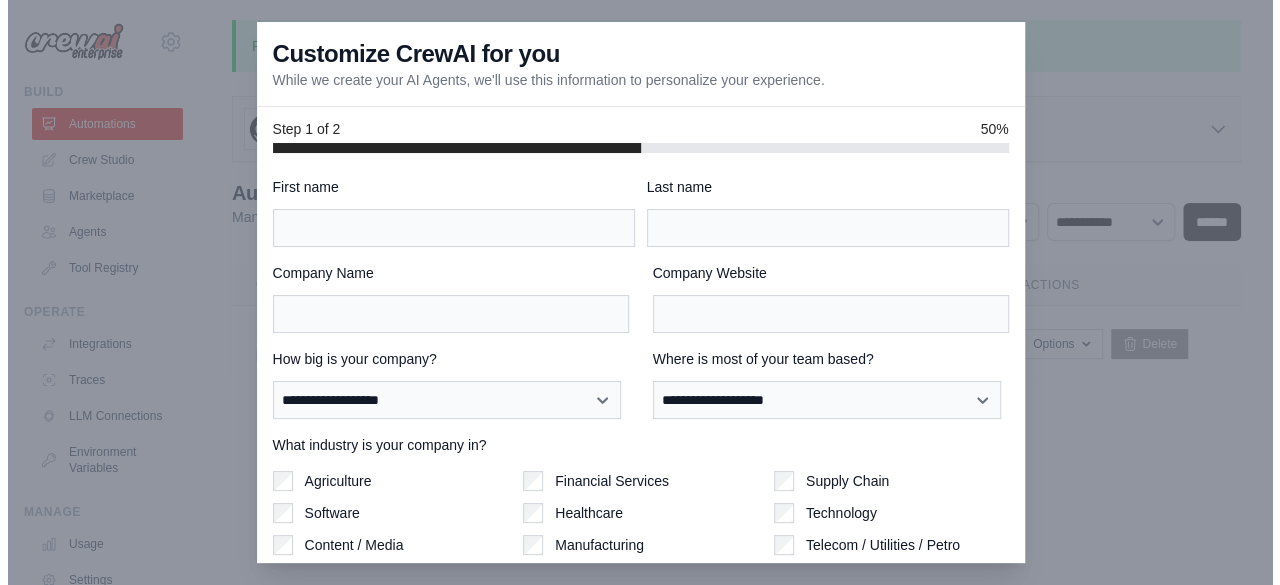 scroll, scrollTop: 0, scrollLeft: 0, axis: both 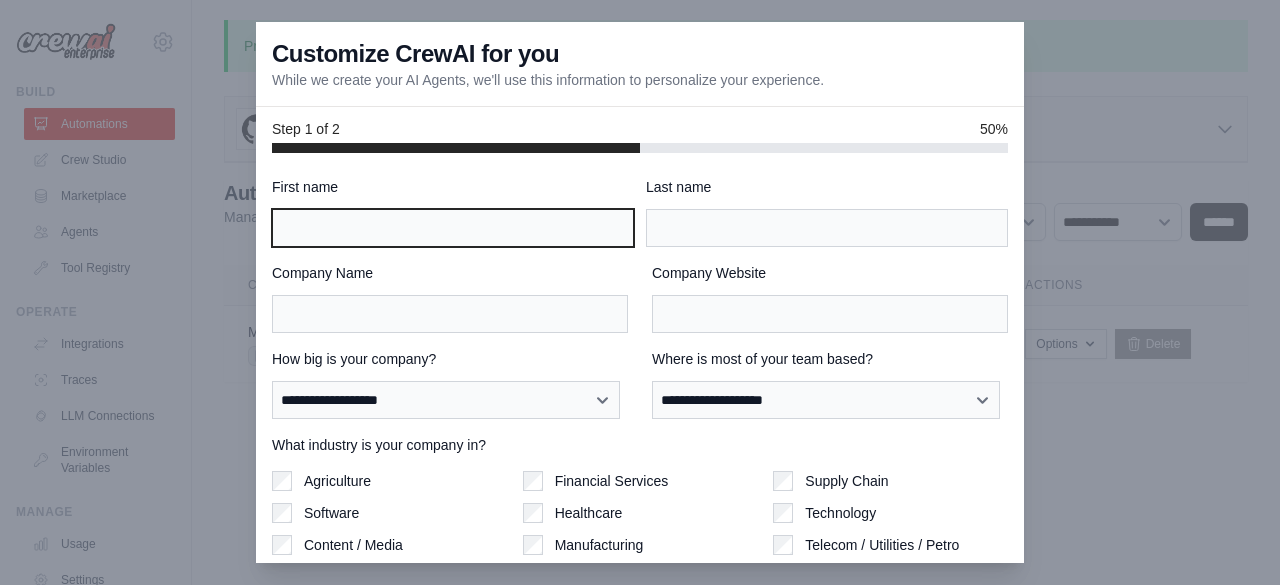 click on "First name" at bounding box center [453, 228] 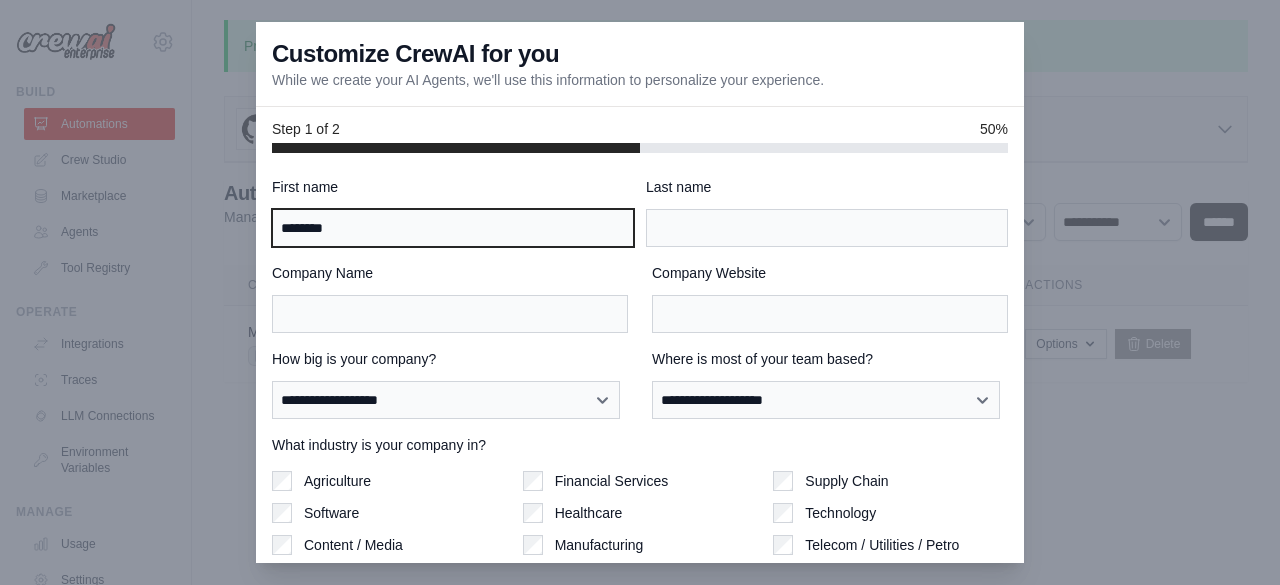 type on "********" 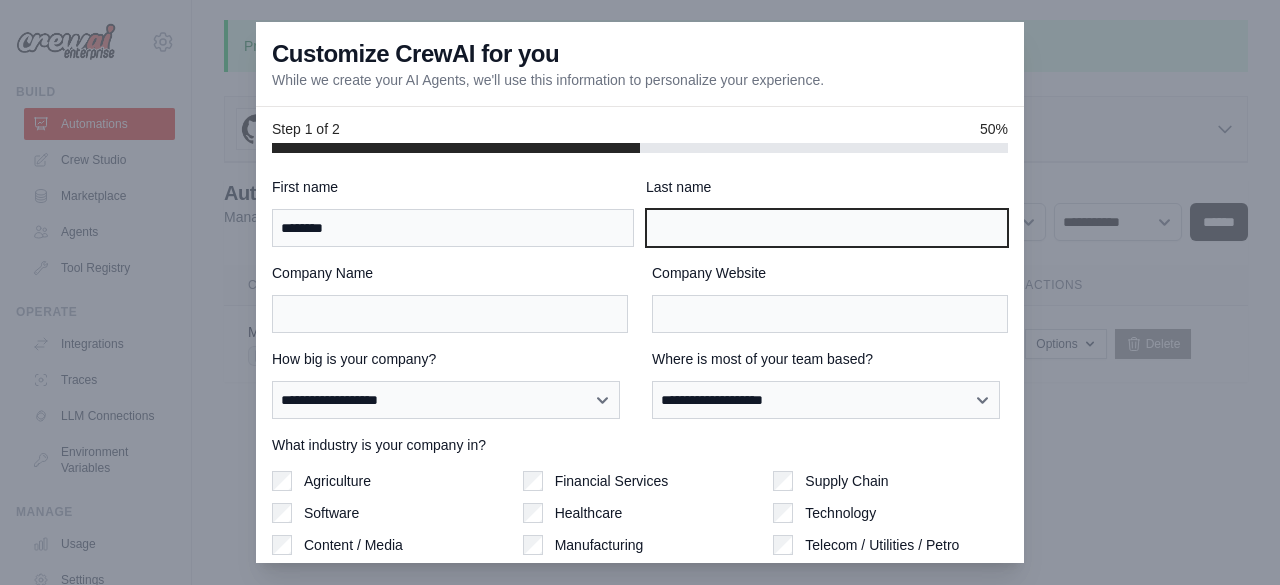 click on "Last name" at bounding box center [827, 228] 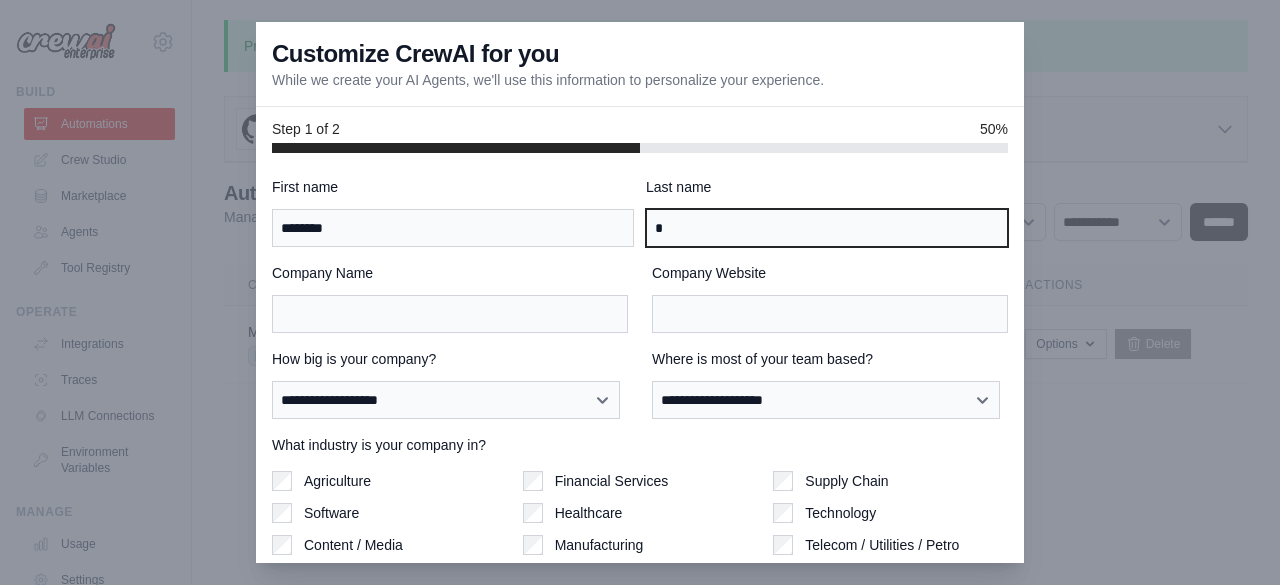 type on "*" 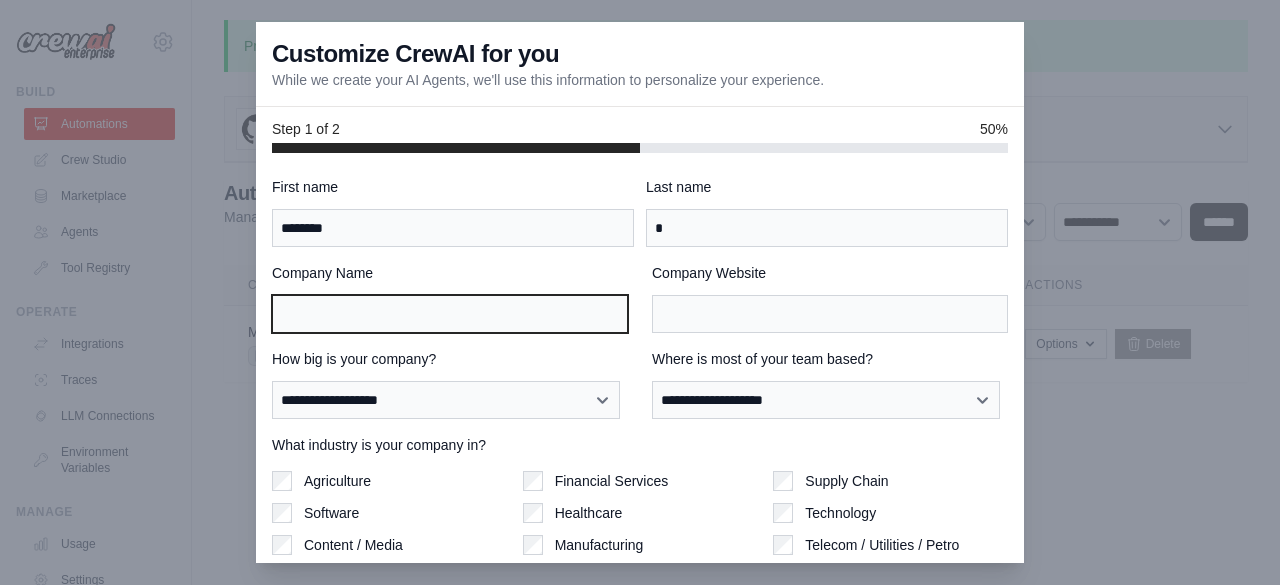 click on "Company Name" at bounding box center (450, 314) 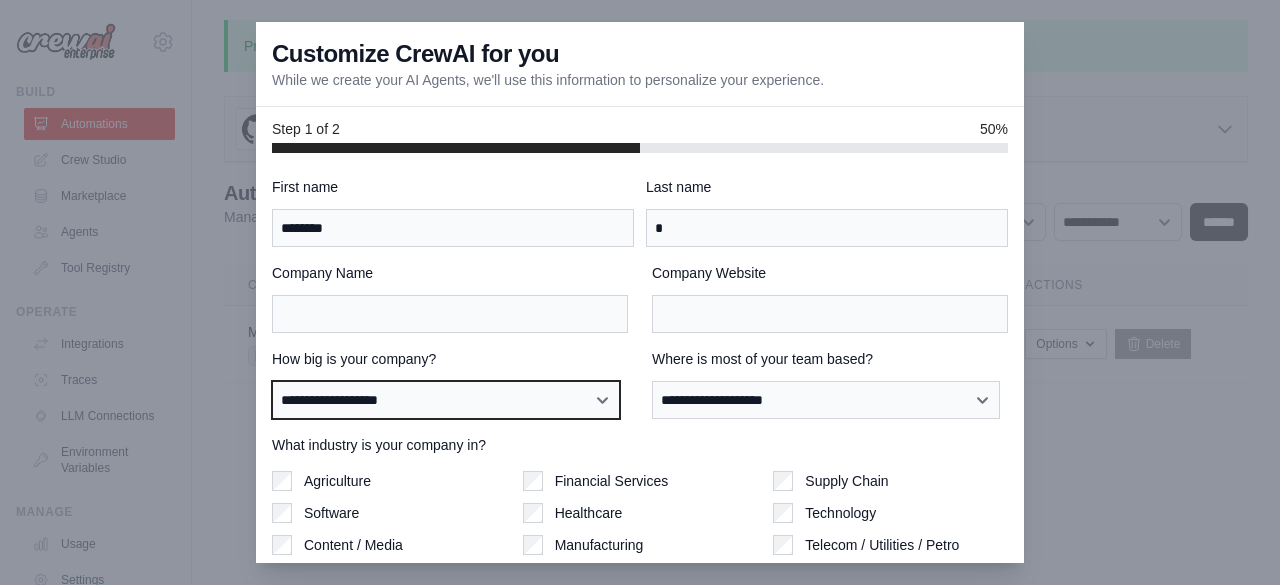 click on "**********" at bounding box center (446, 399) 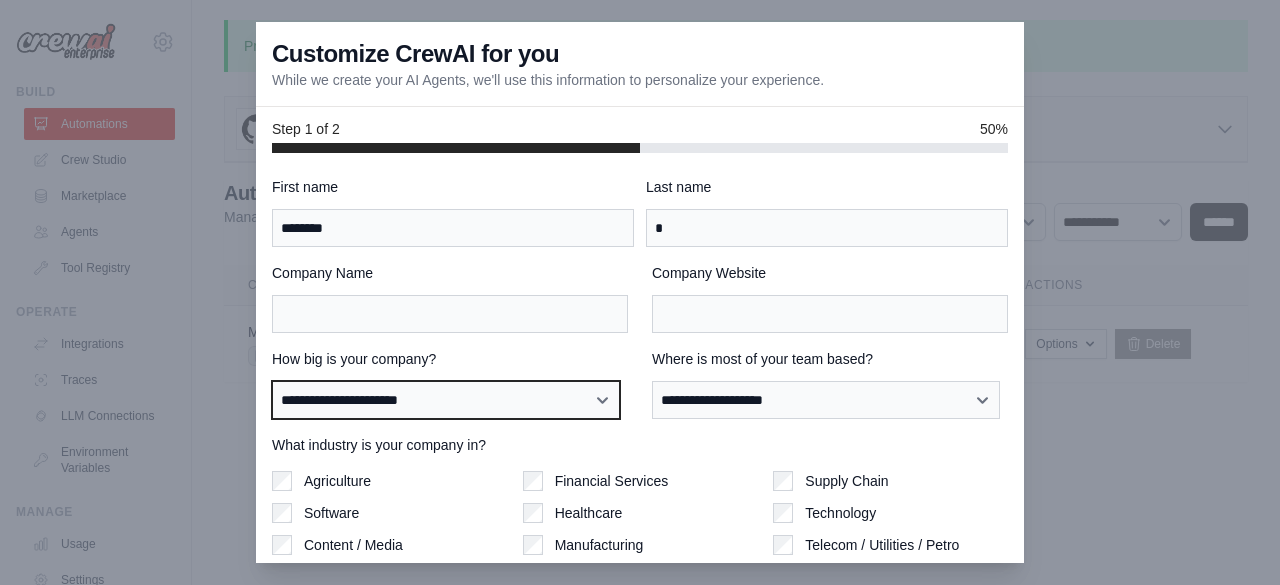 click on "**********" at bounding box center [446, 399] 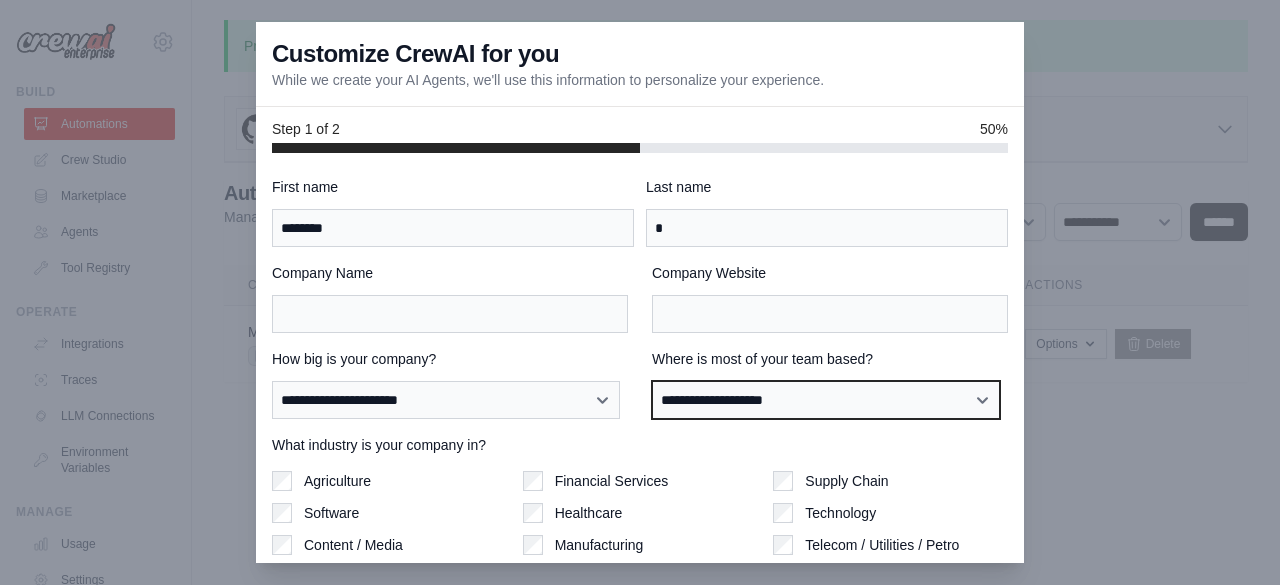 click on "**********" at bounding box center (826, 399) 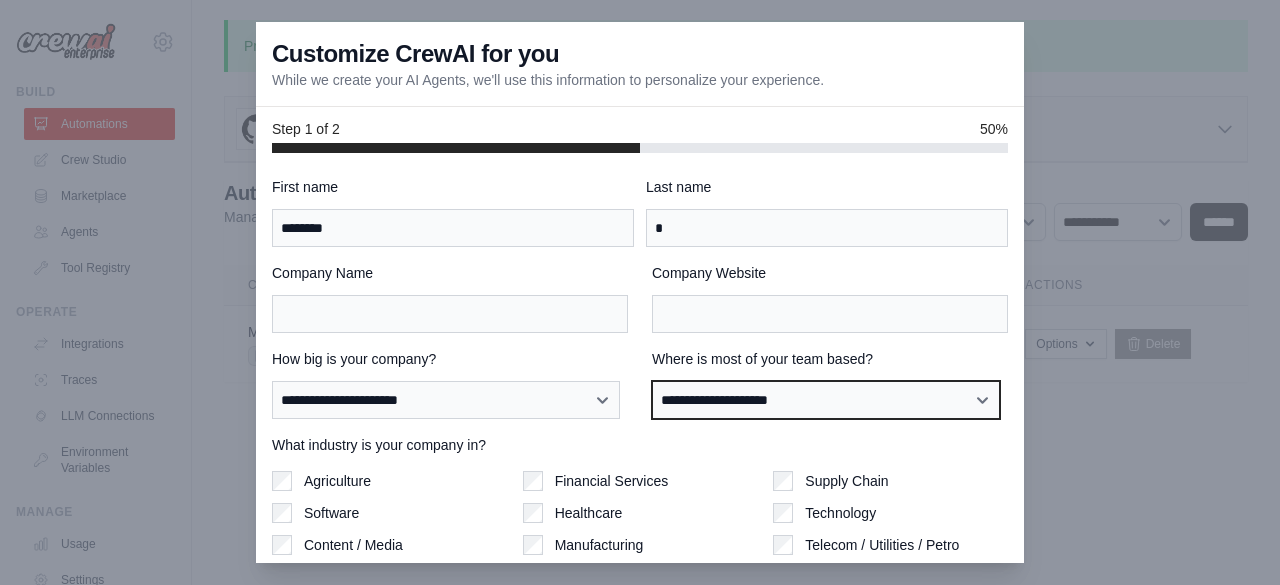 click on "**********" at bounding box center [826, 399] 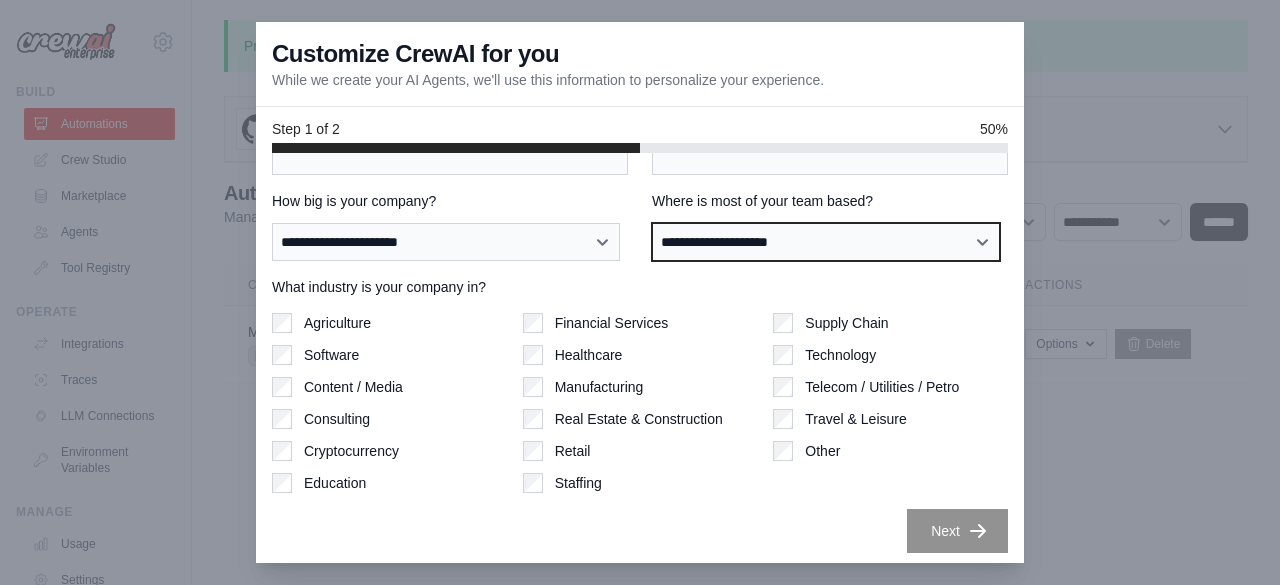 scroll, scrollTop: 162, scrollLeft: 0, axis: vertical 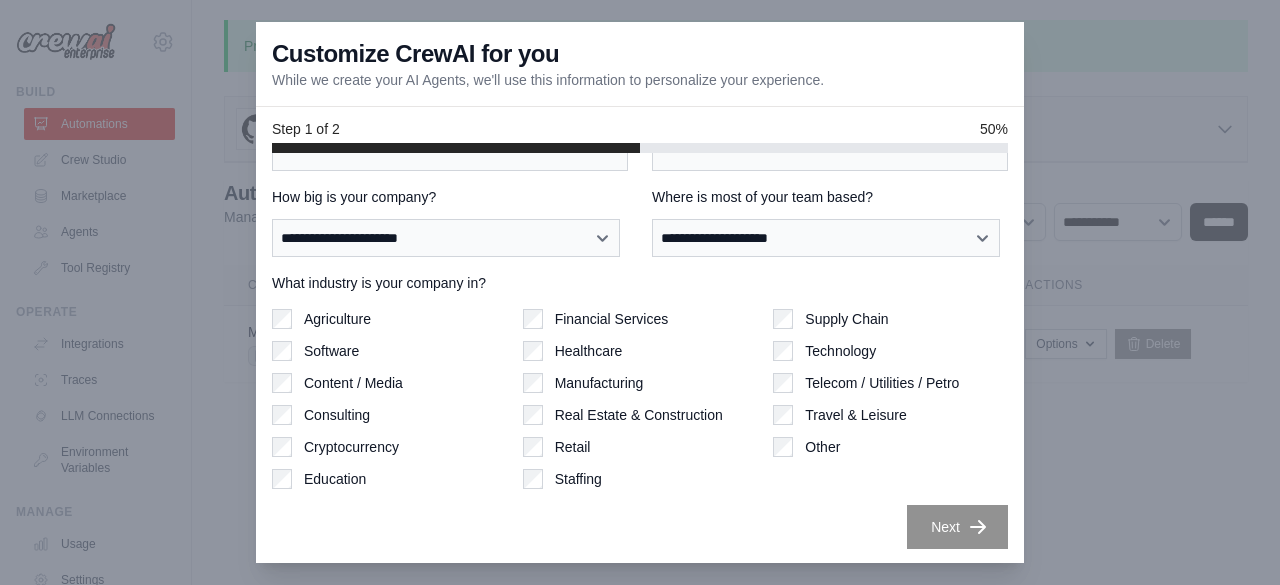 click on "Software" at bounding box center (389, 351) 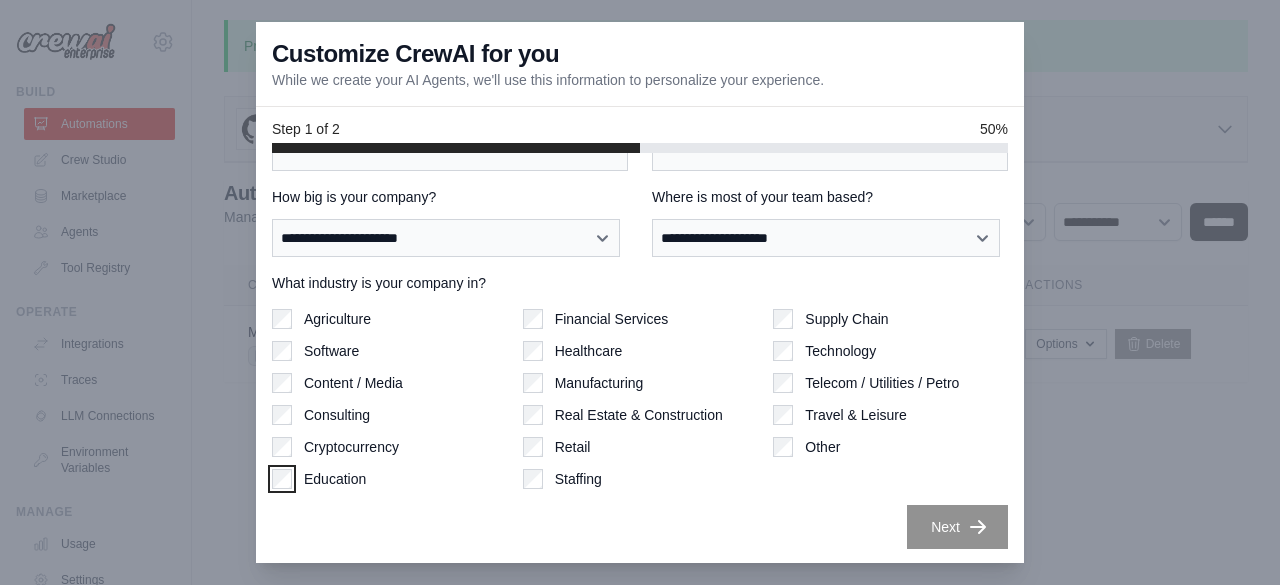scroll, scrollTop: 0, scrollLeft: 0, axis: both 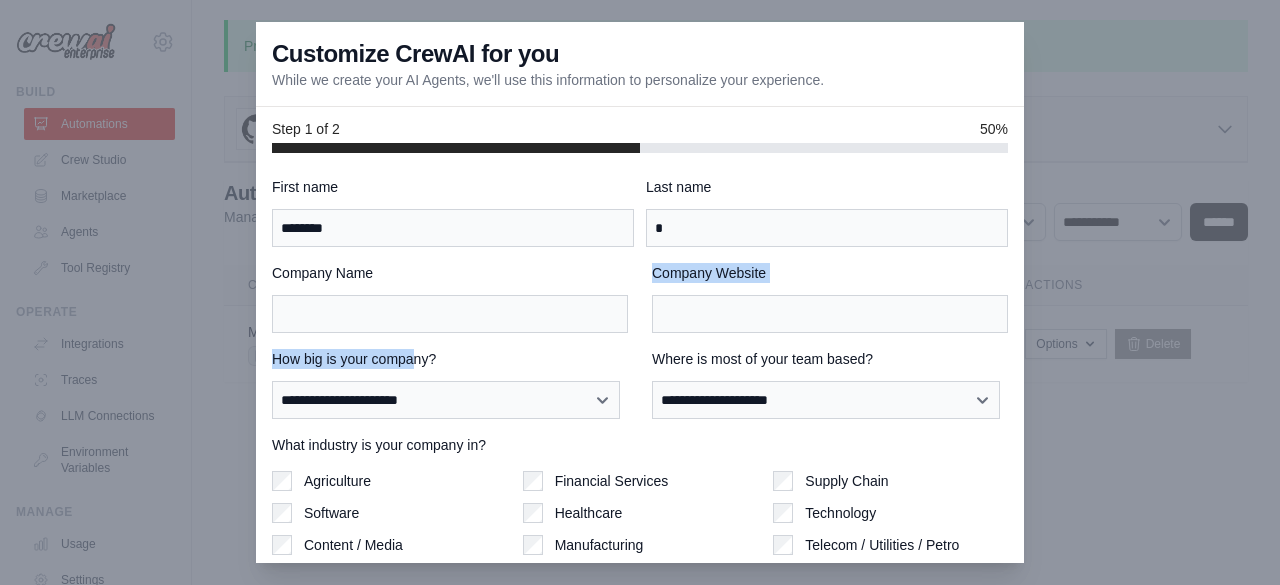 drag, startPoint x: 415, startPoint y: 336, endPoint x: 394, endPoint y: 306, distance: 36.619667 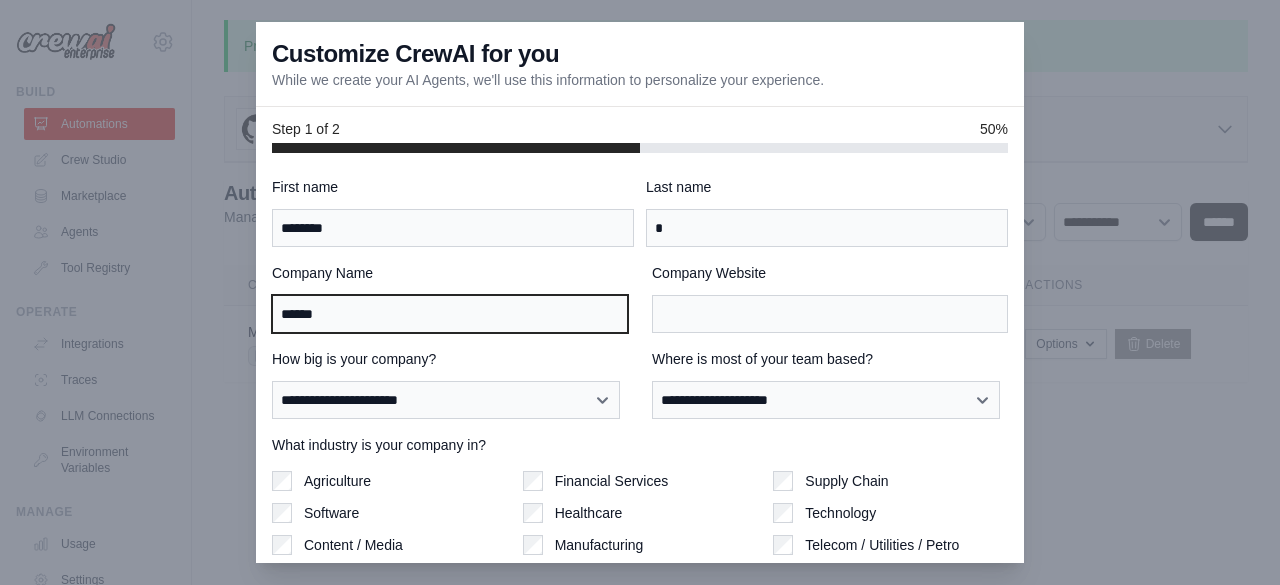 type on "******" 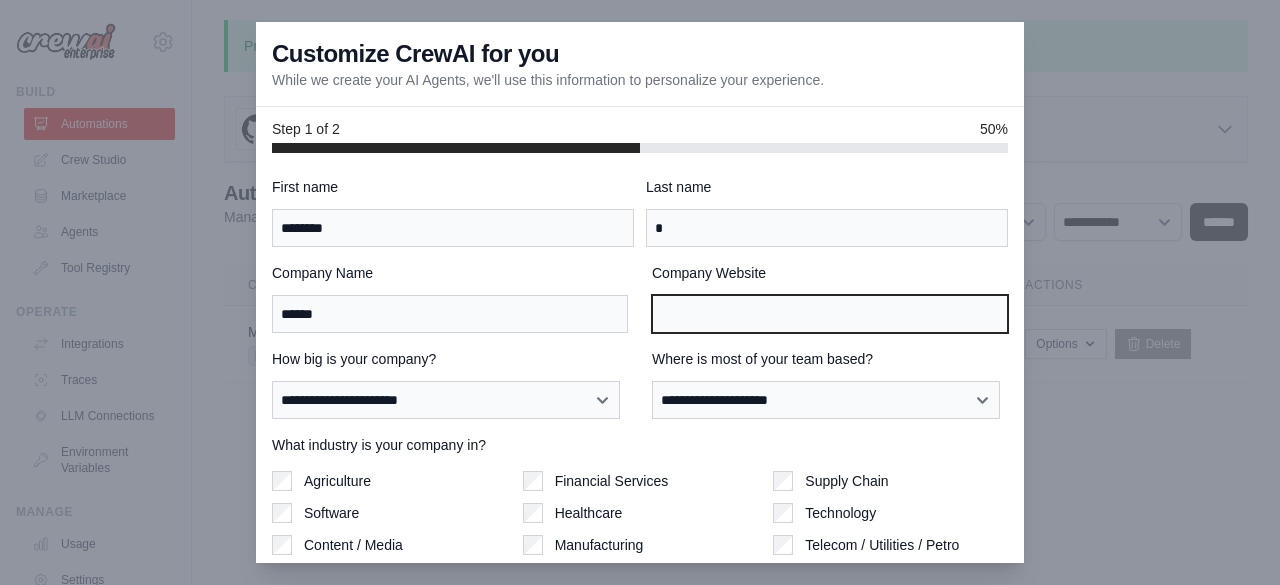 click on "Company Website" at bounding box center (830, 314) 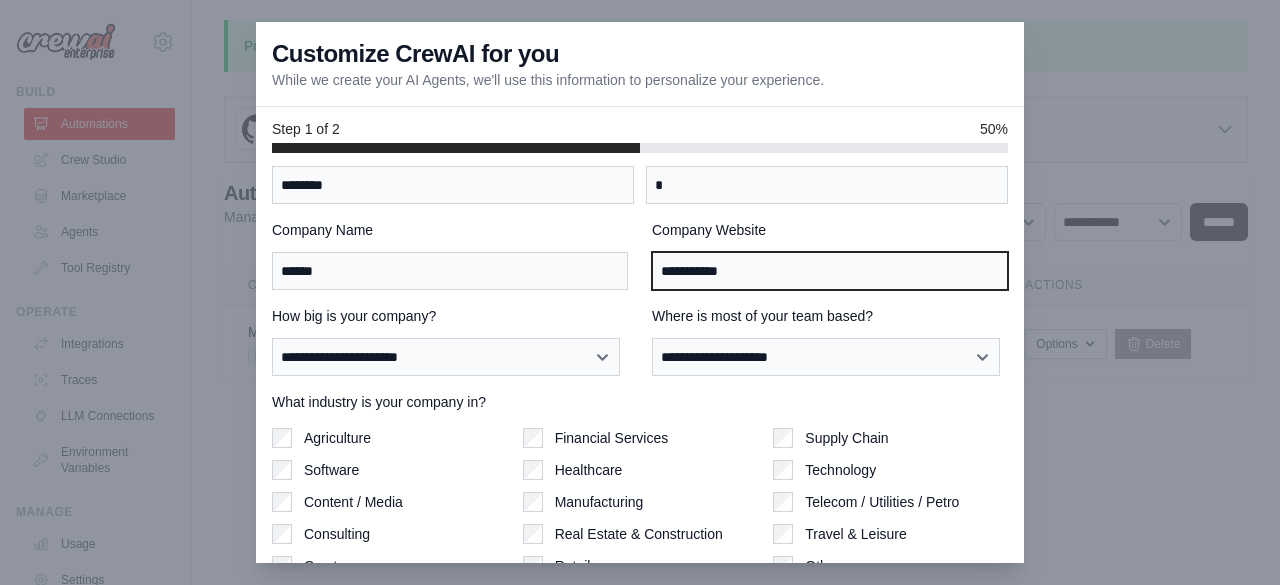 scroll, scrollTop: 162, scrollLeft: 0, axis: vertical 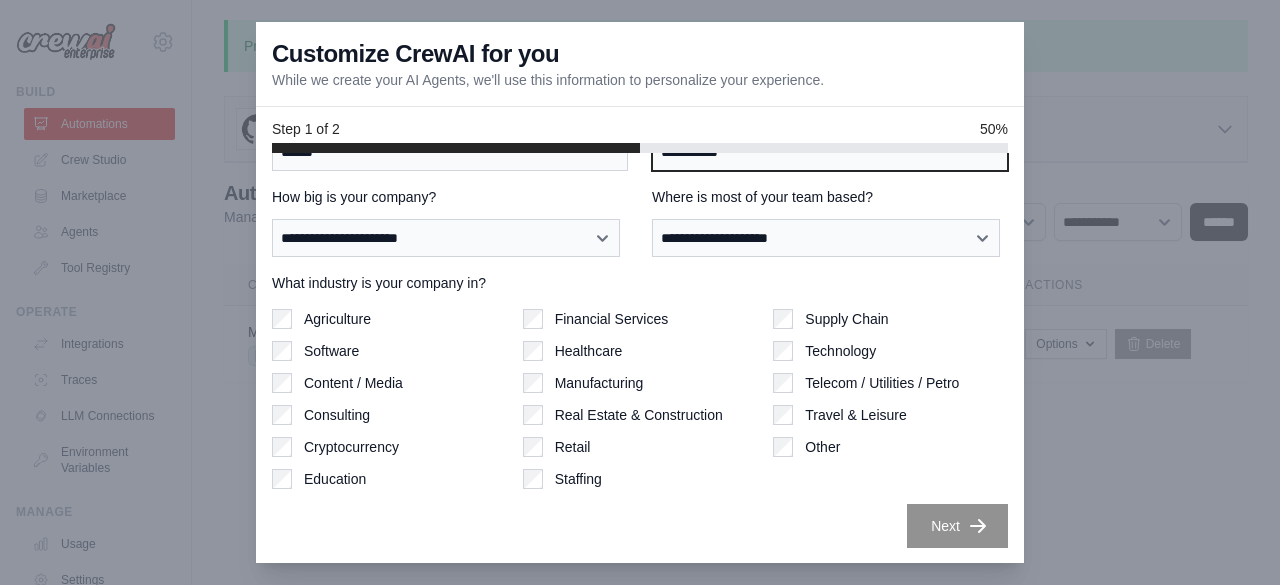 type on "**********" 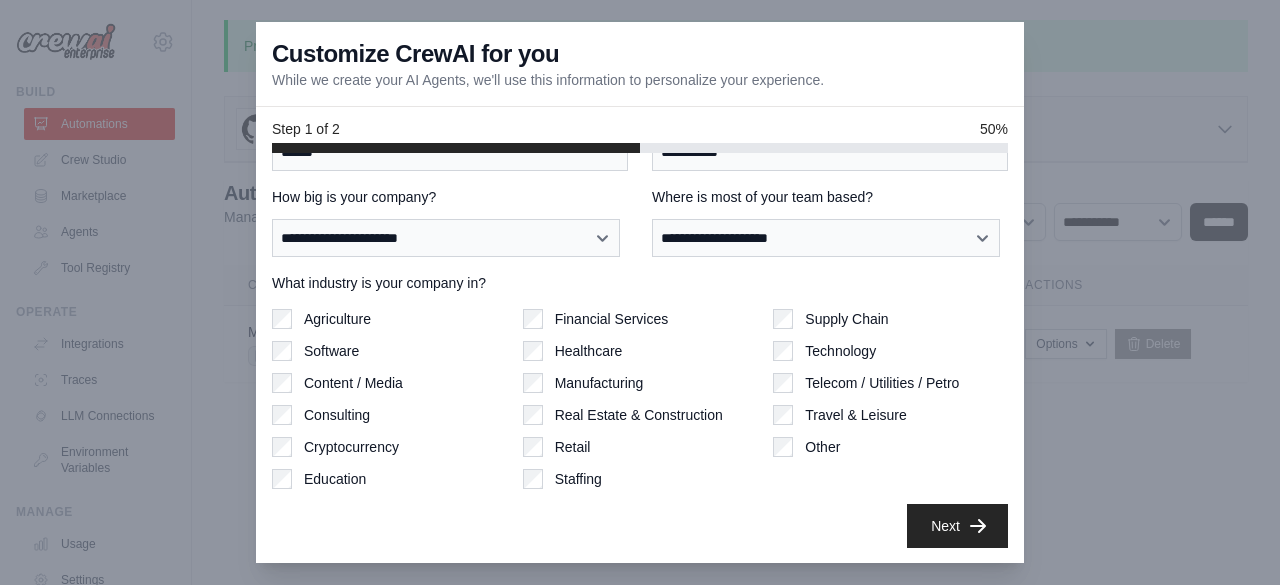 click on "Next" at bounding box center (957, 526) 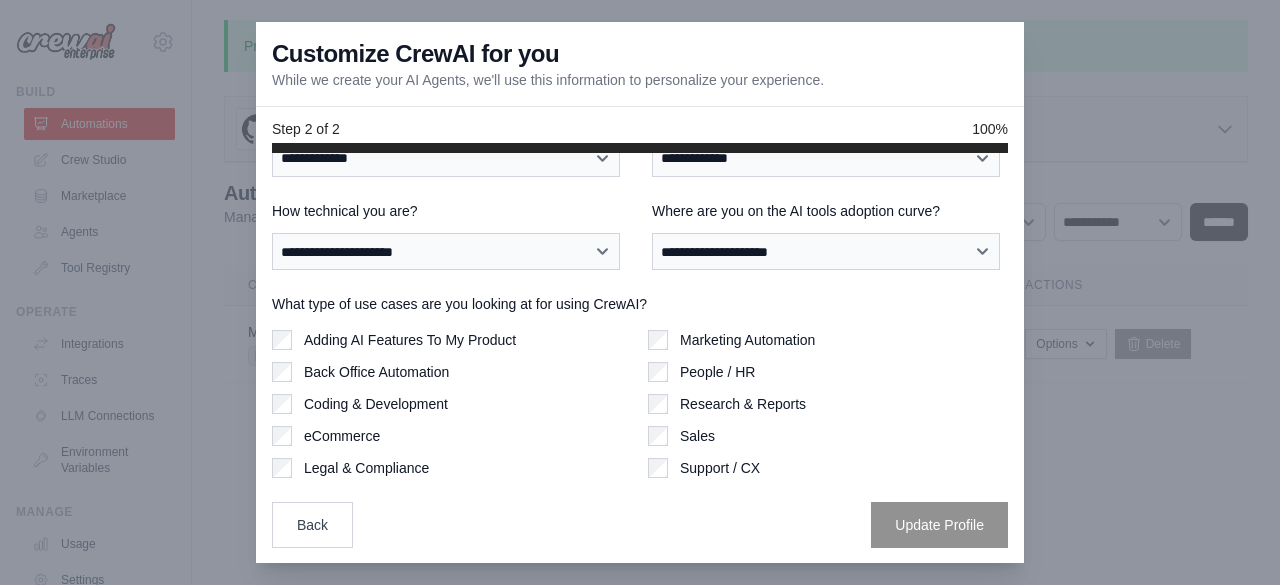 scroll, scrollTop: 0, scrollLeft: 0, axis: both 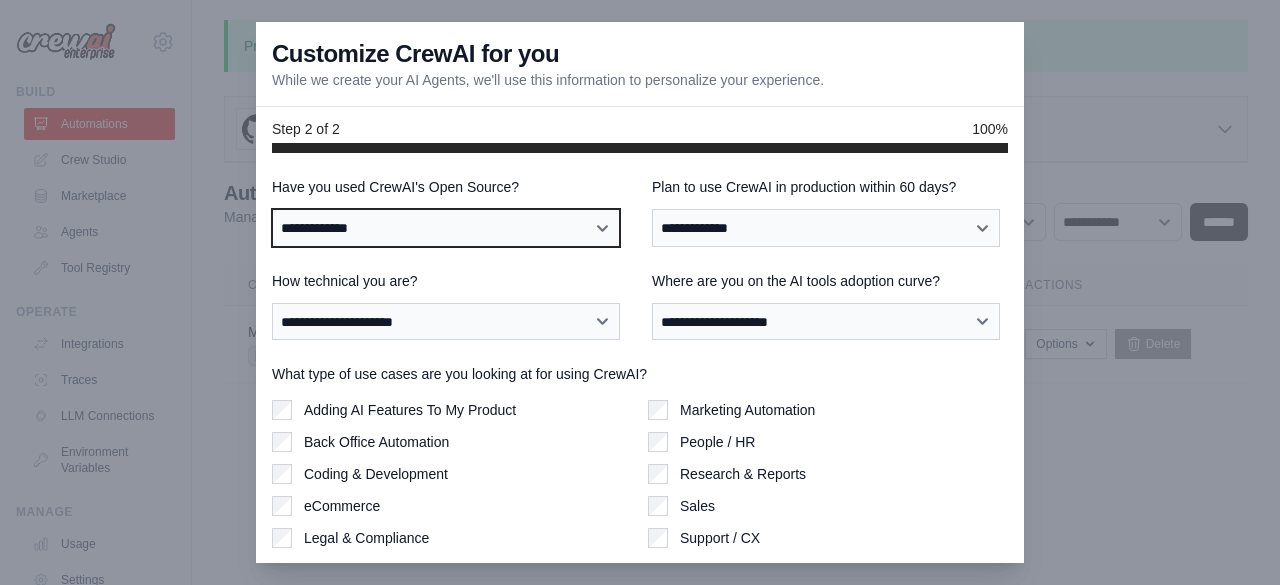 click on "**********" at bounding box center [446, 227] 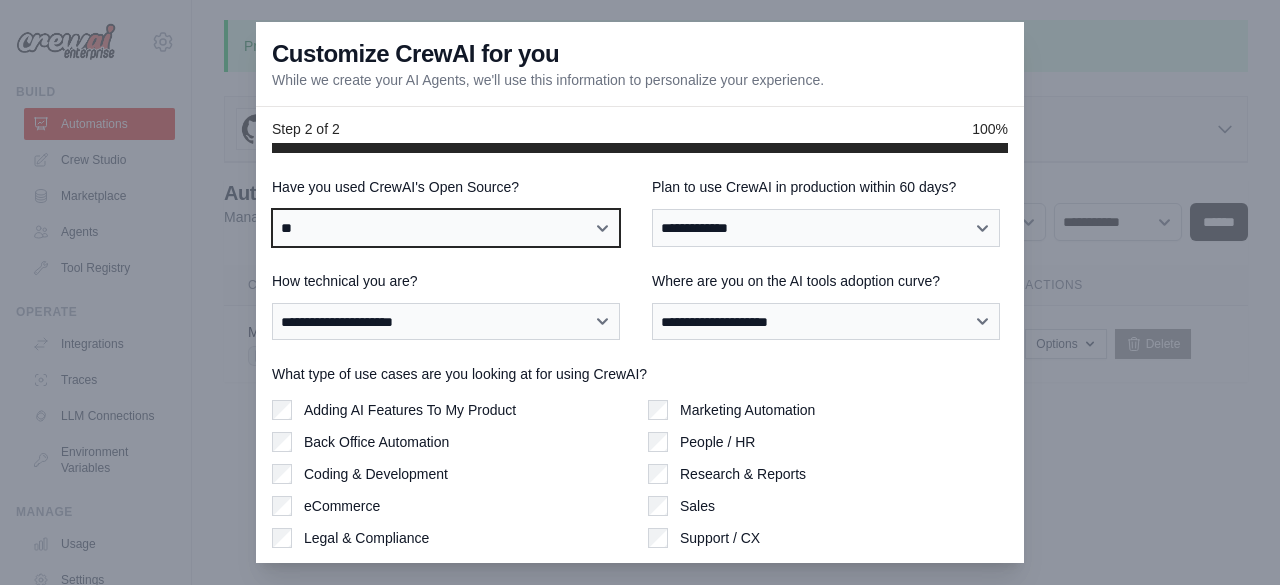 click on "**********" at bounding box center (446, 227) 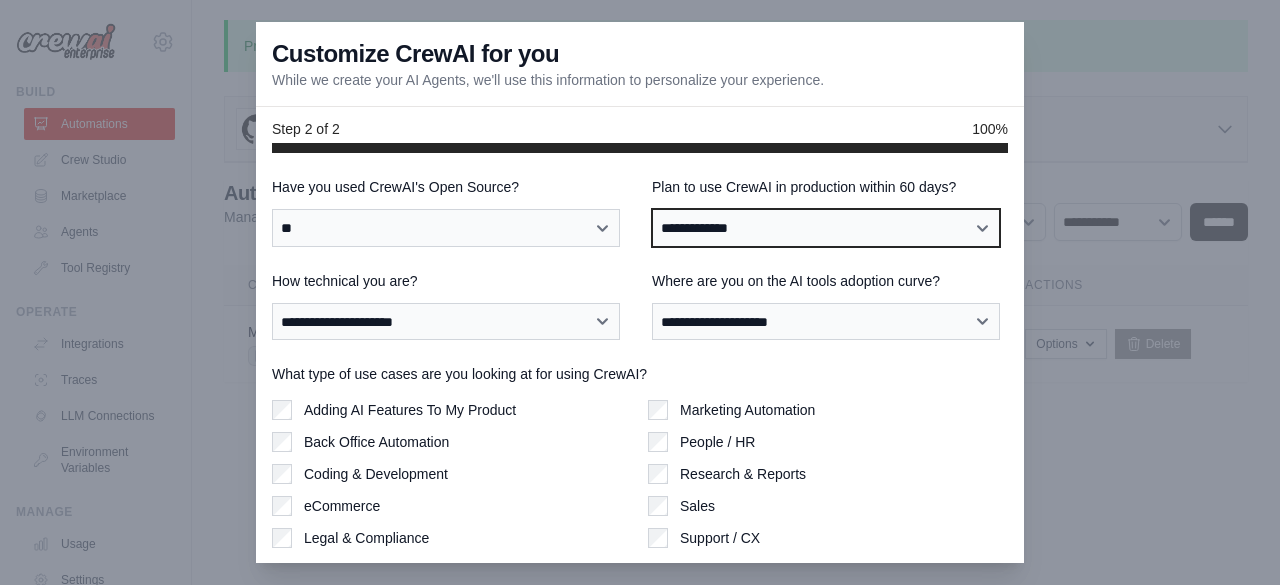 click on "**********" at bounding box center (826, 227) 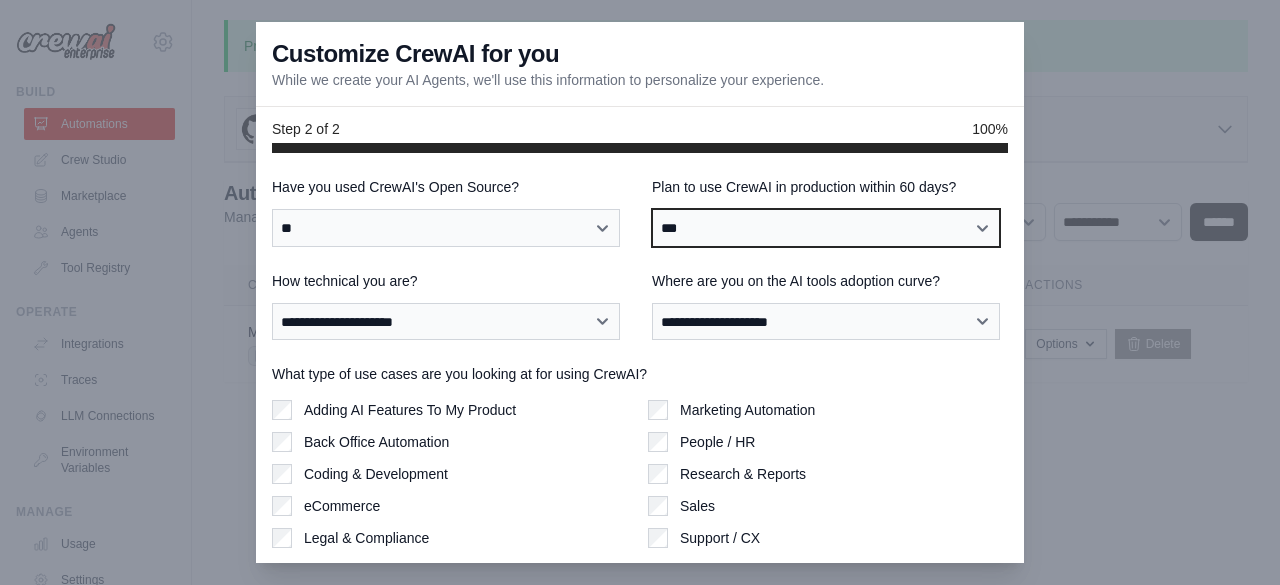 click on "**********" at bounding box center (826, 227) 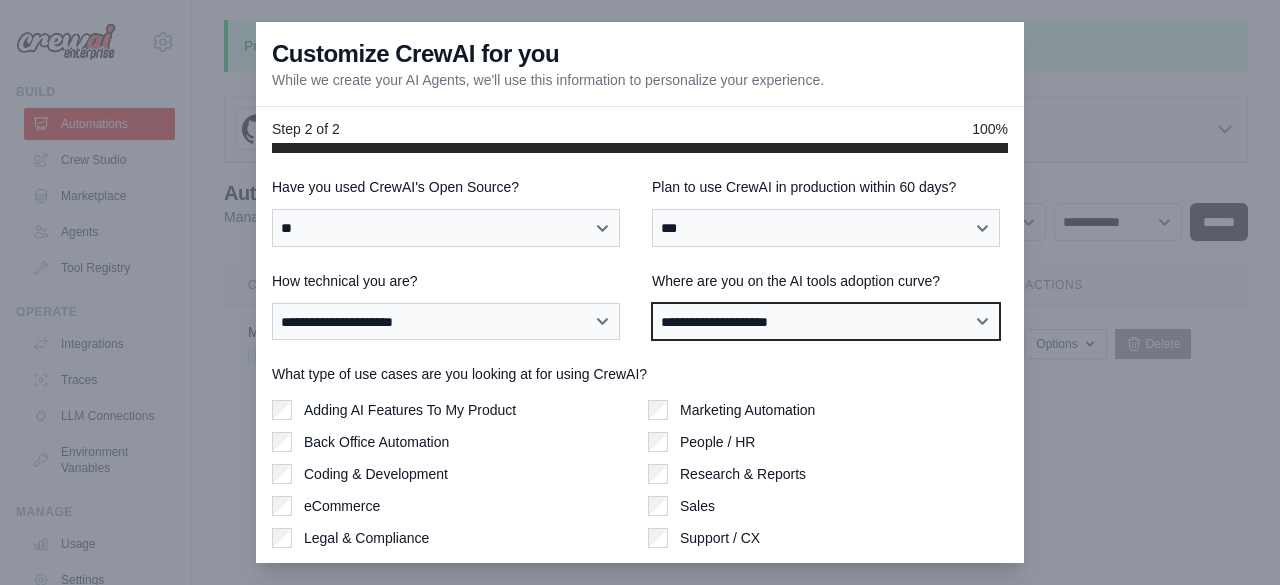 click on "**********" at bounding box center [826, 321] 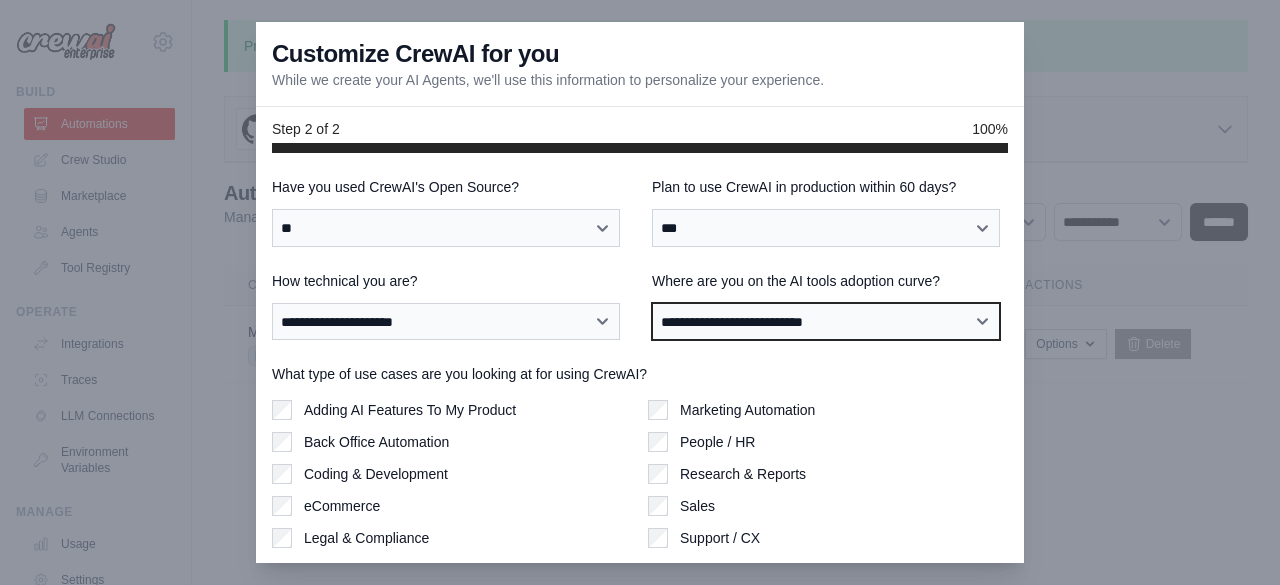 click on "**********" at bounding box center (826, 321) 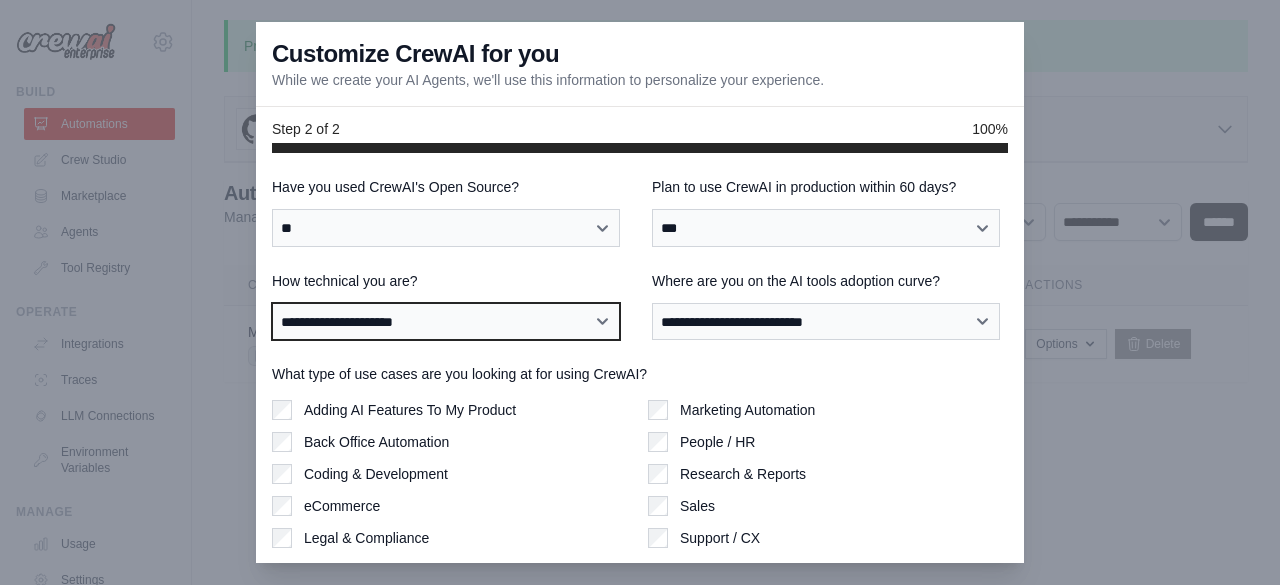 click on "**********" at bounding box center (446, 321) 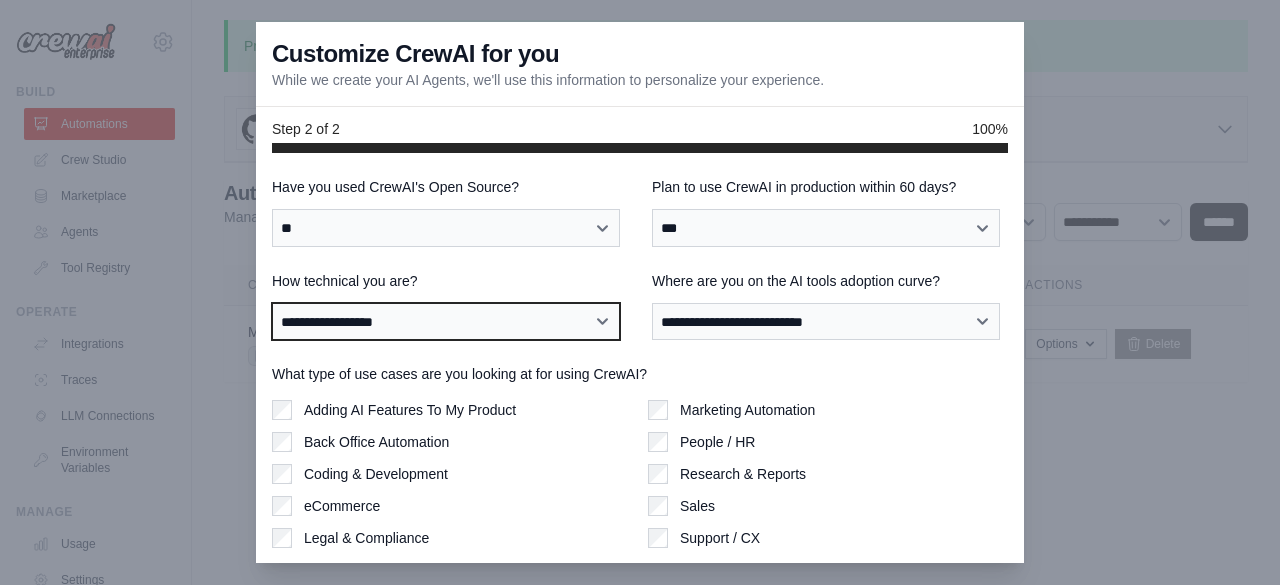 click on "**********" at bounding box center (446, 321) 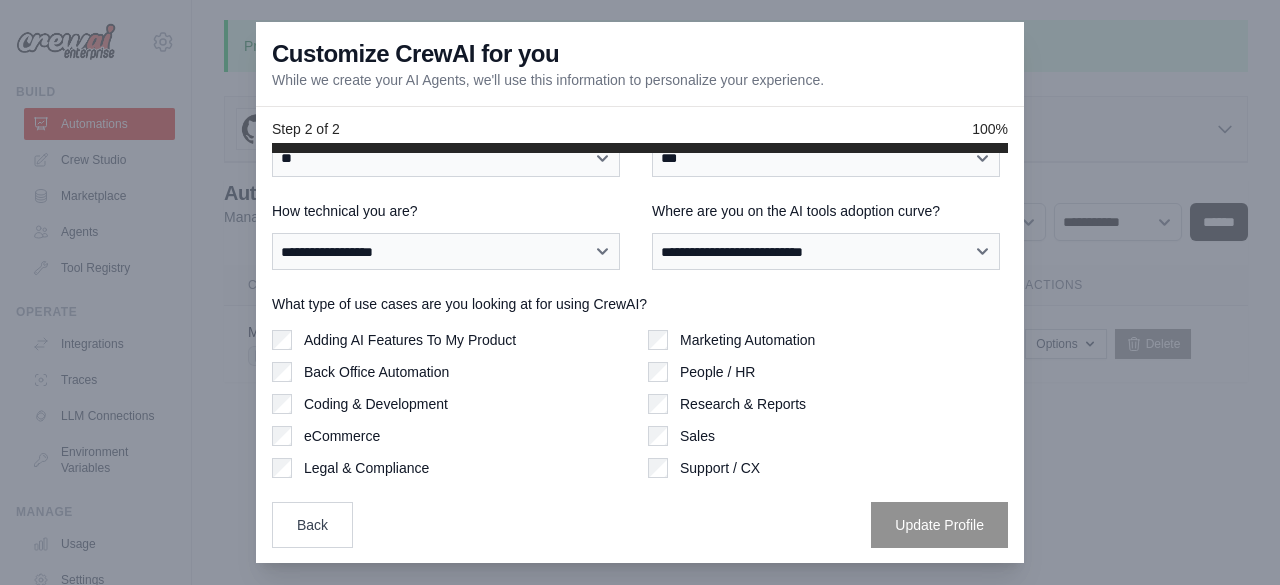 click on "Coding & Development" at bounding box center [452, 404] 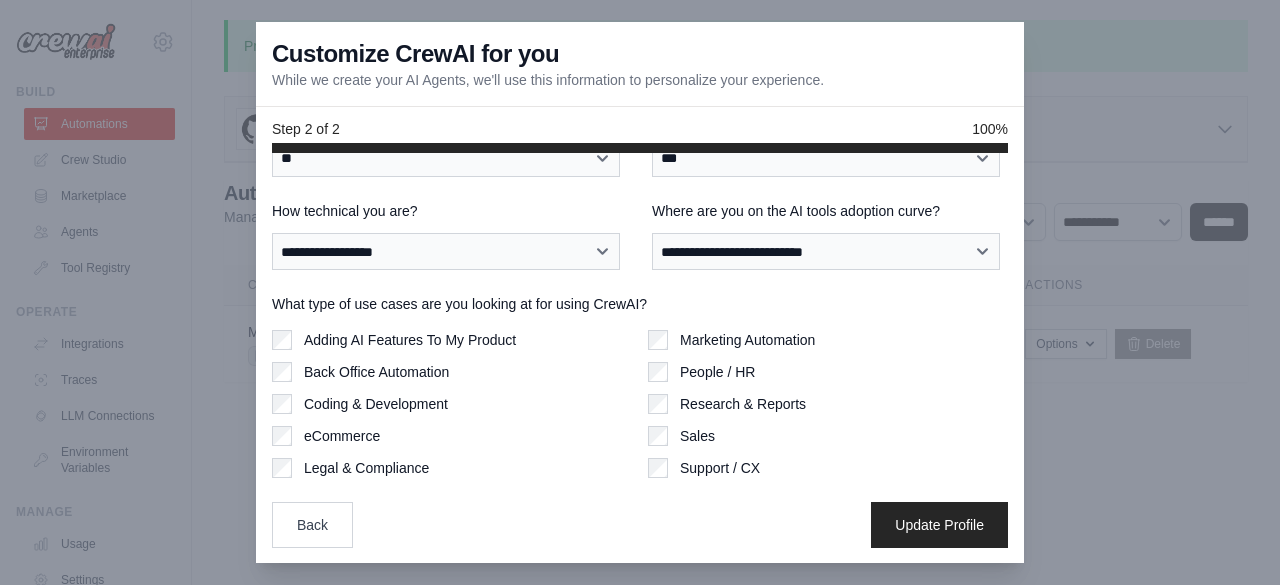 click on "**********" at bounding box center (640, 327) 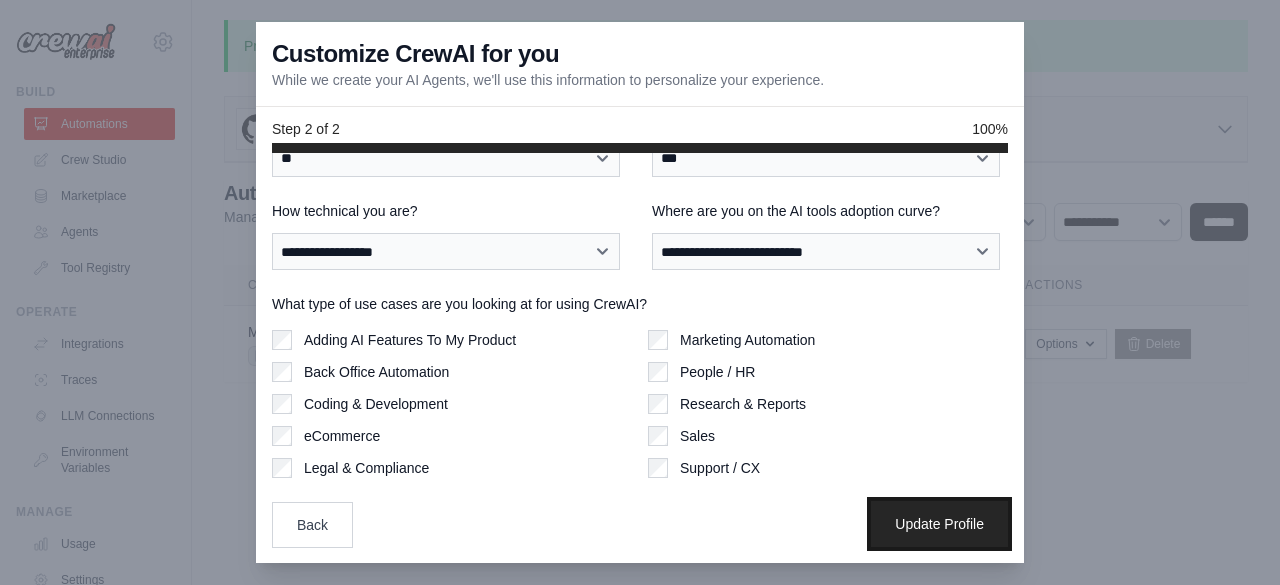 click on "Update Profile" at bounding box center [939, 524] 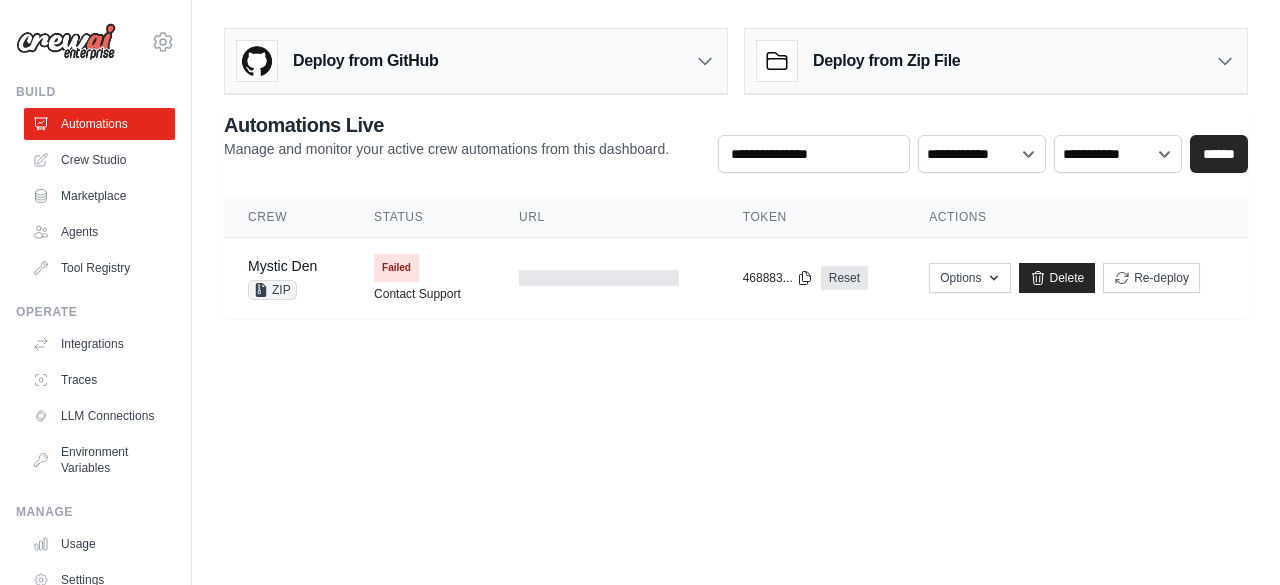 scroll, scrollTop: 0, scrollLeft: 0, axis: both 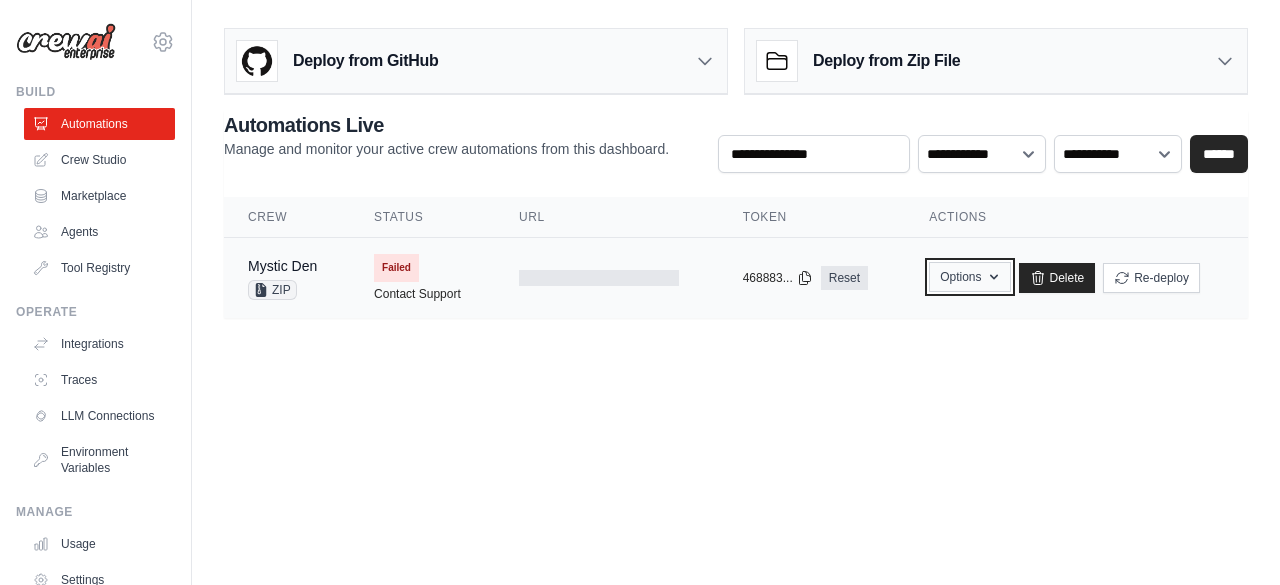 click on "Options" at bounding box center [969, 277] 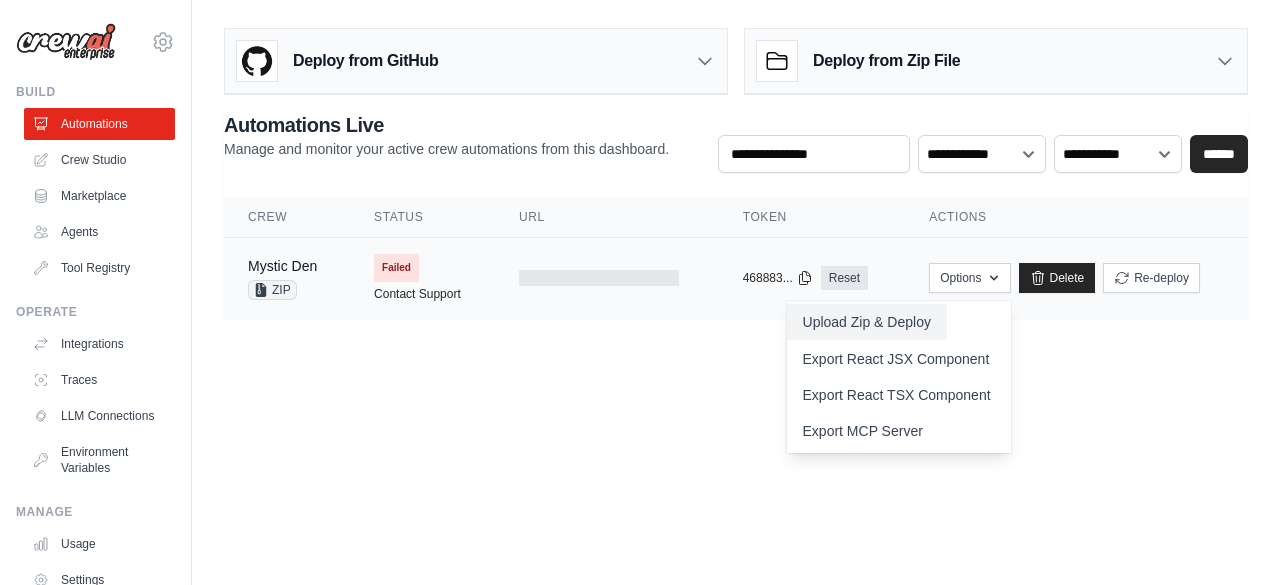 click on "Upload Zip & Deploy" at bounding box center (867, 322) 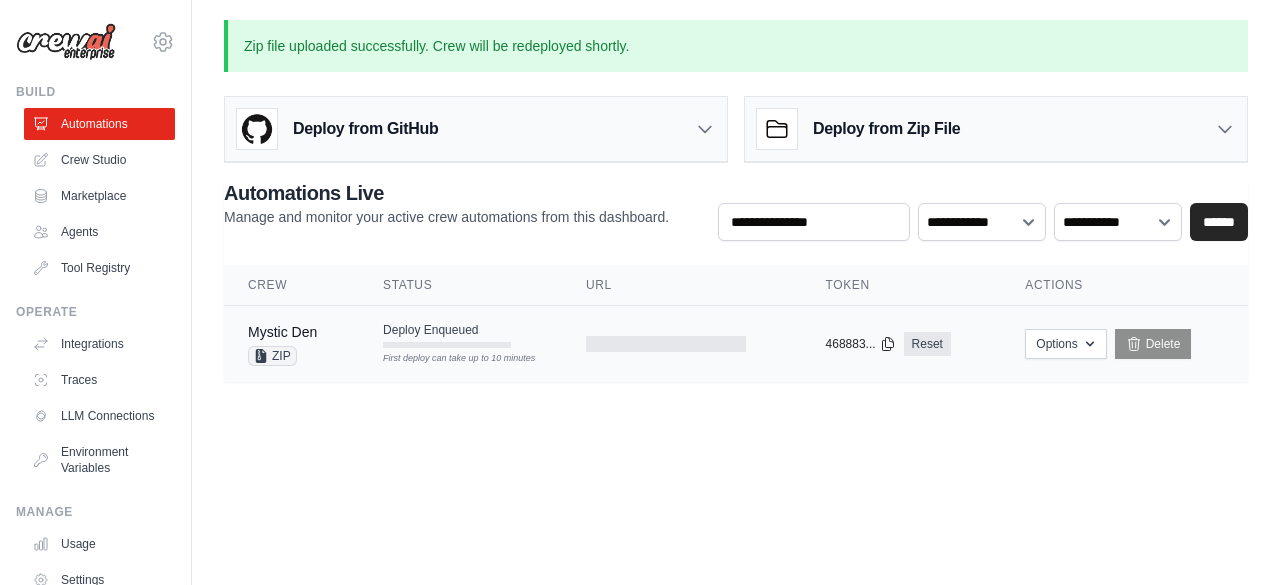 click on "ZIP" at bounding box center [272, 356] 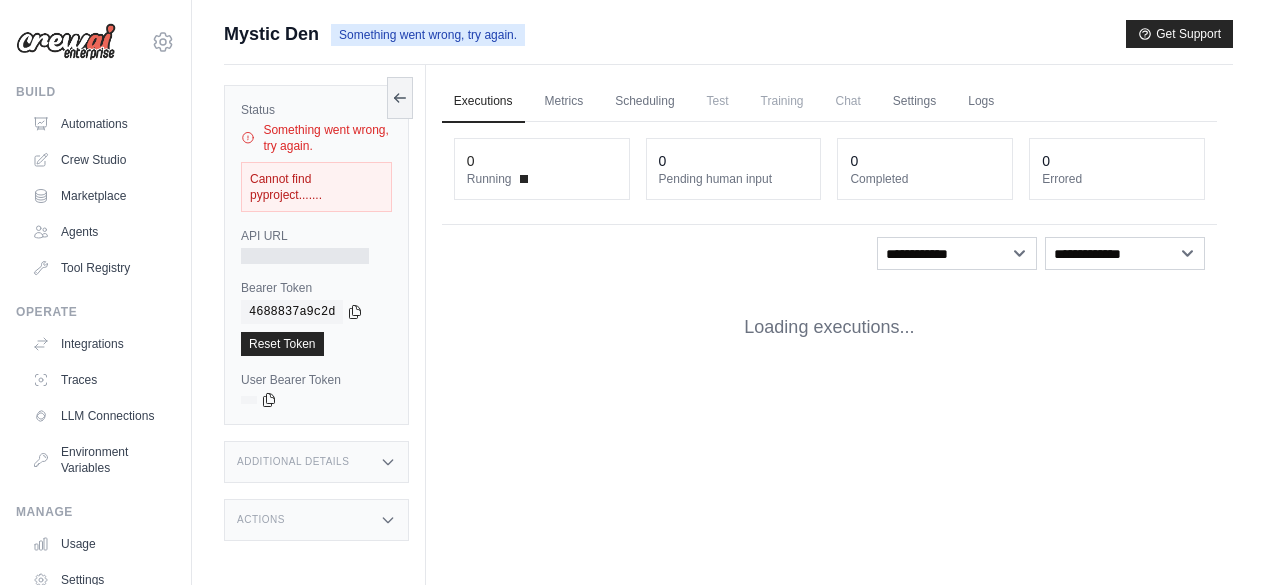 scroll, scrollTop: 0, scrollLeft: 0, axis: both 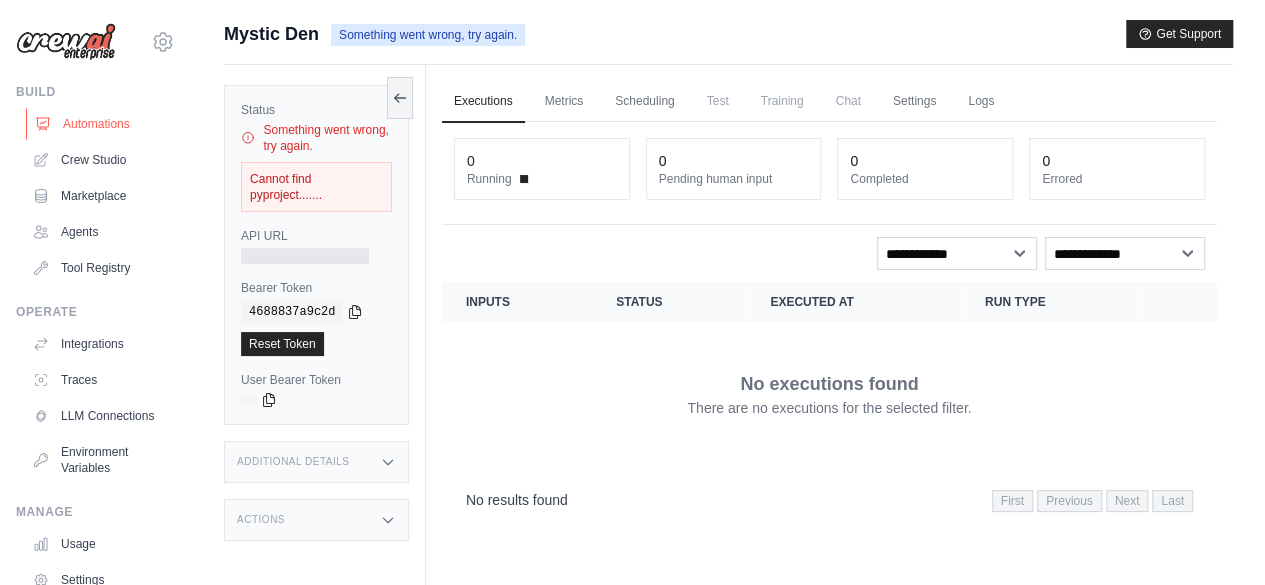 click on "Automations" at bounding box center (101, 124) 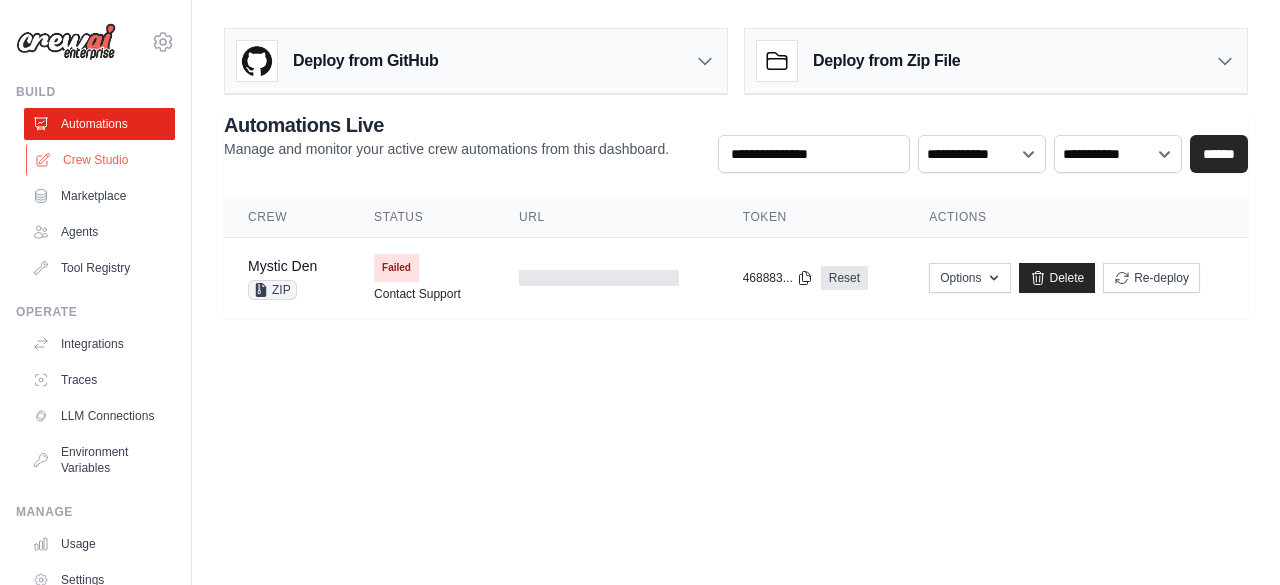 click on "Crew Studio" at bounding box center [101, 160] 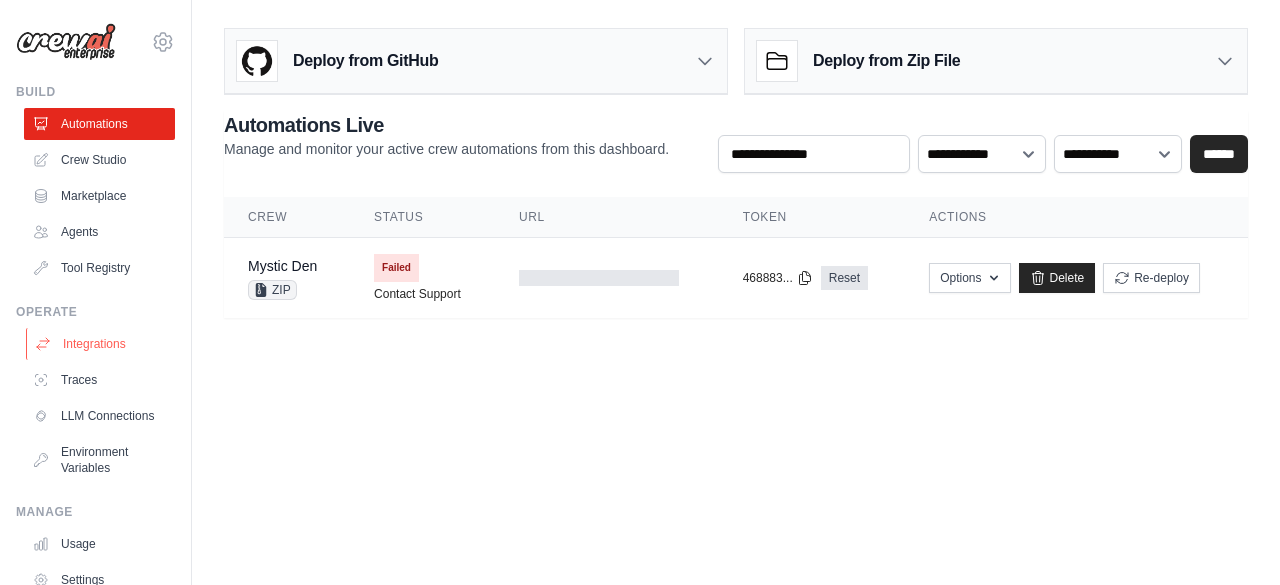 click on "Integrations" at bounding box center (101, 344) 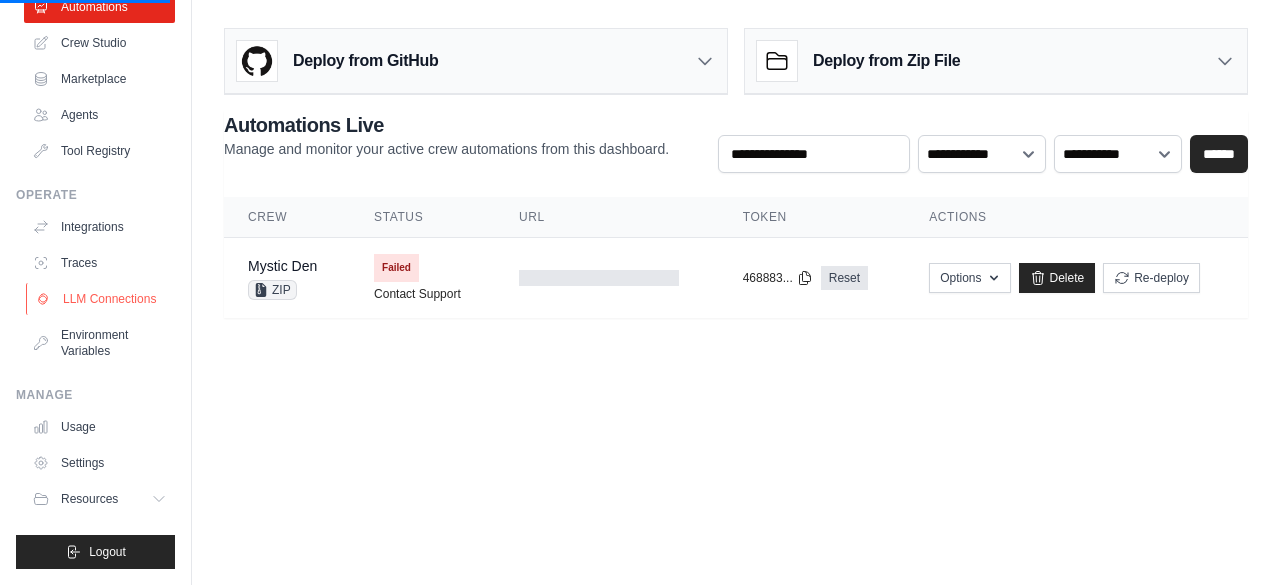 scroll, scrollTop: 0, scrollLeft: 0, axis: both 